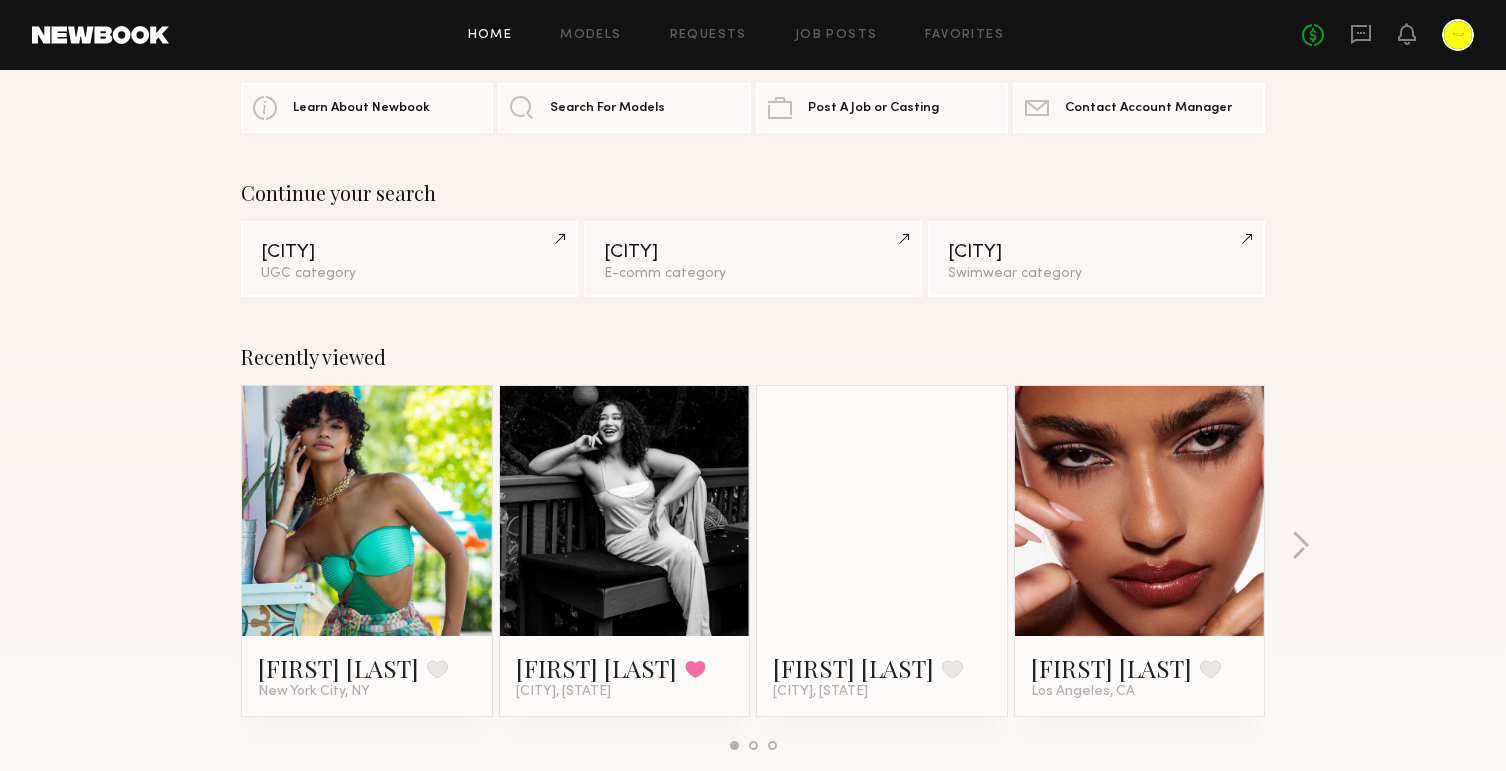 scroll, scrollTop: 80, scrollLeft: 0, axis: vertical 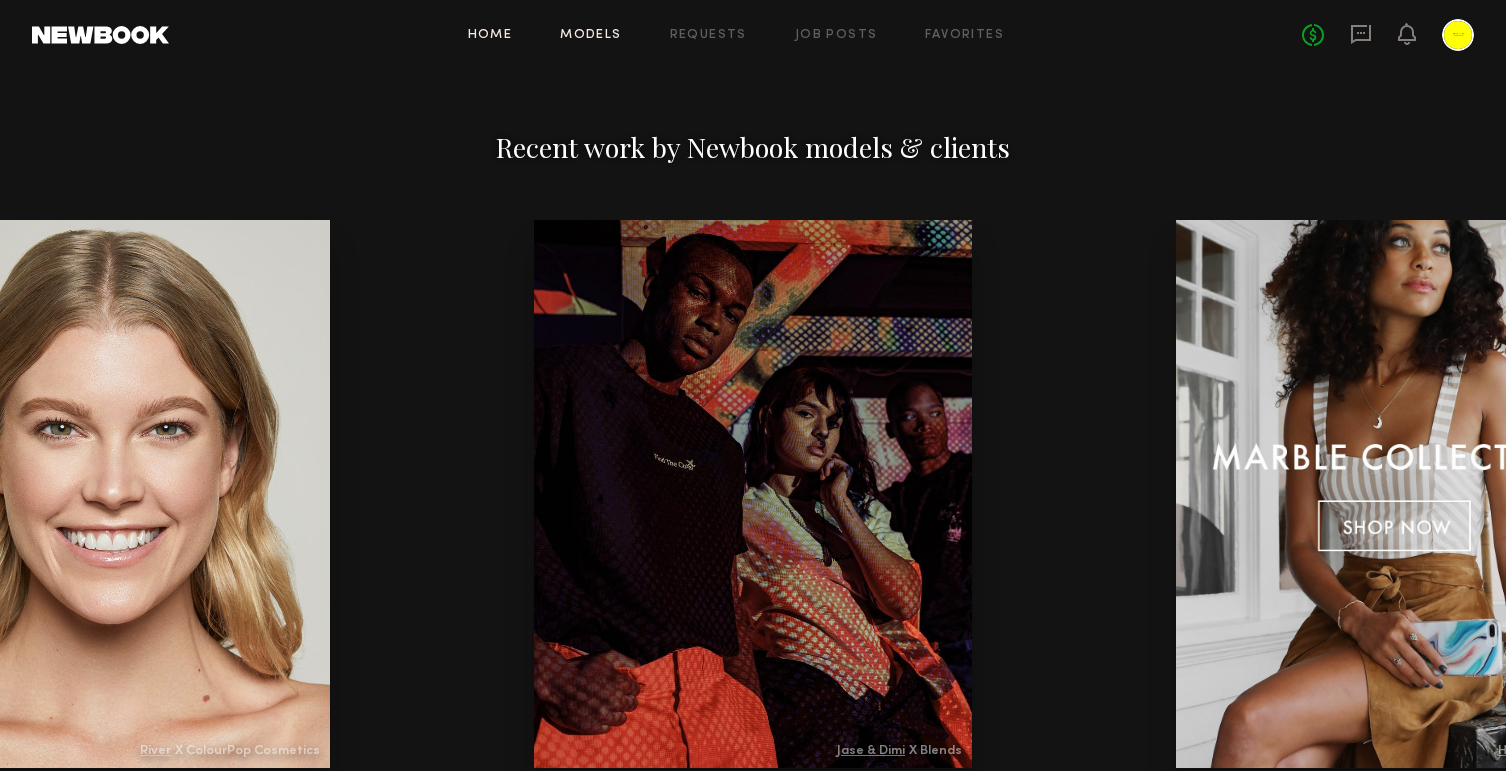 click on "Models" 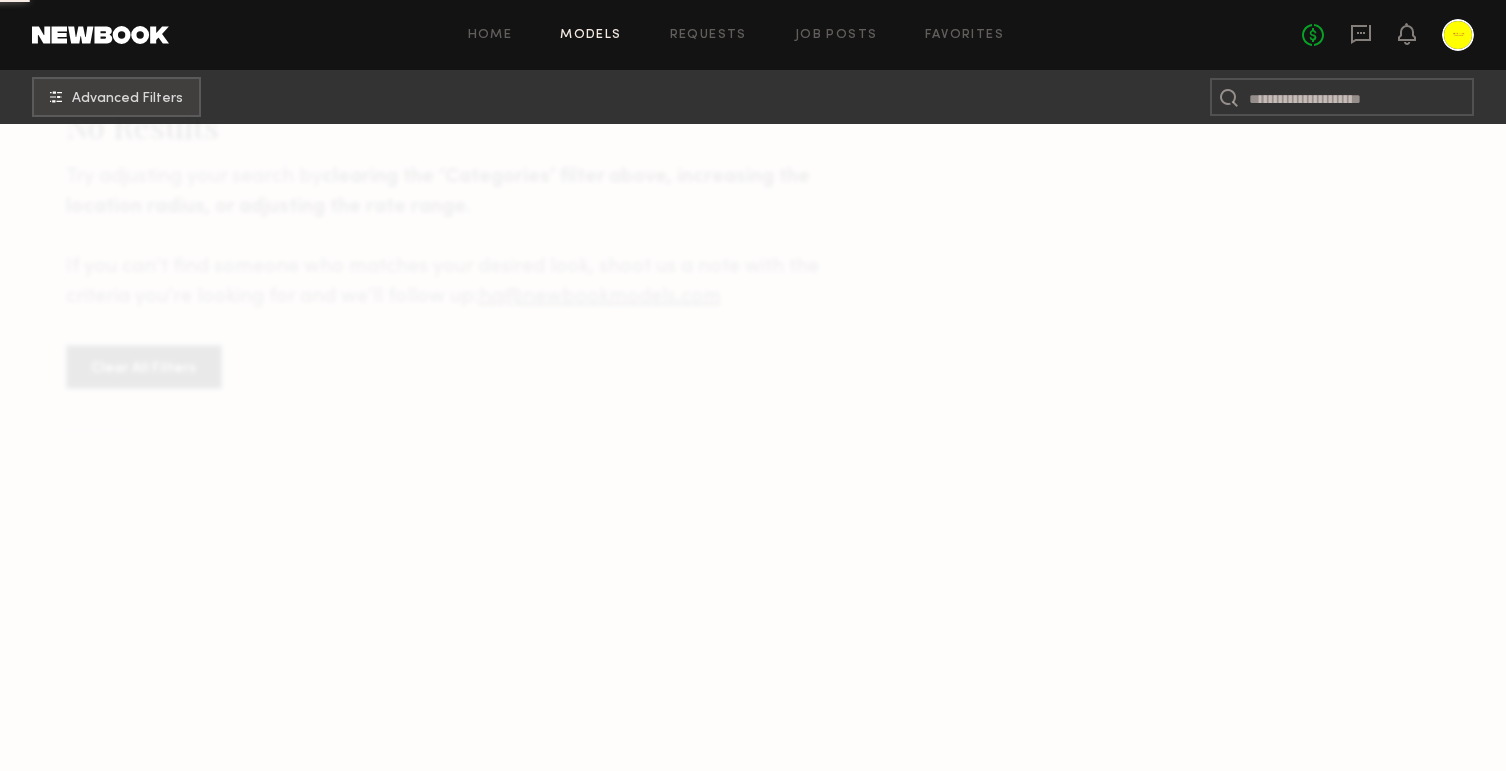 scroll, scrollTop: 0, scrollLeft: 0, axis: both 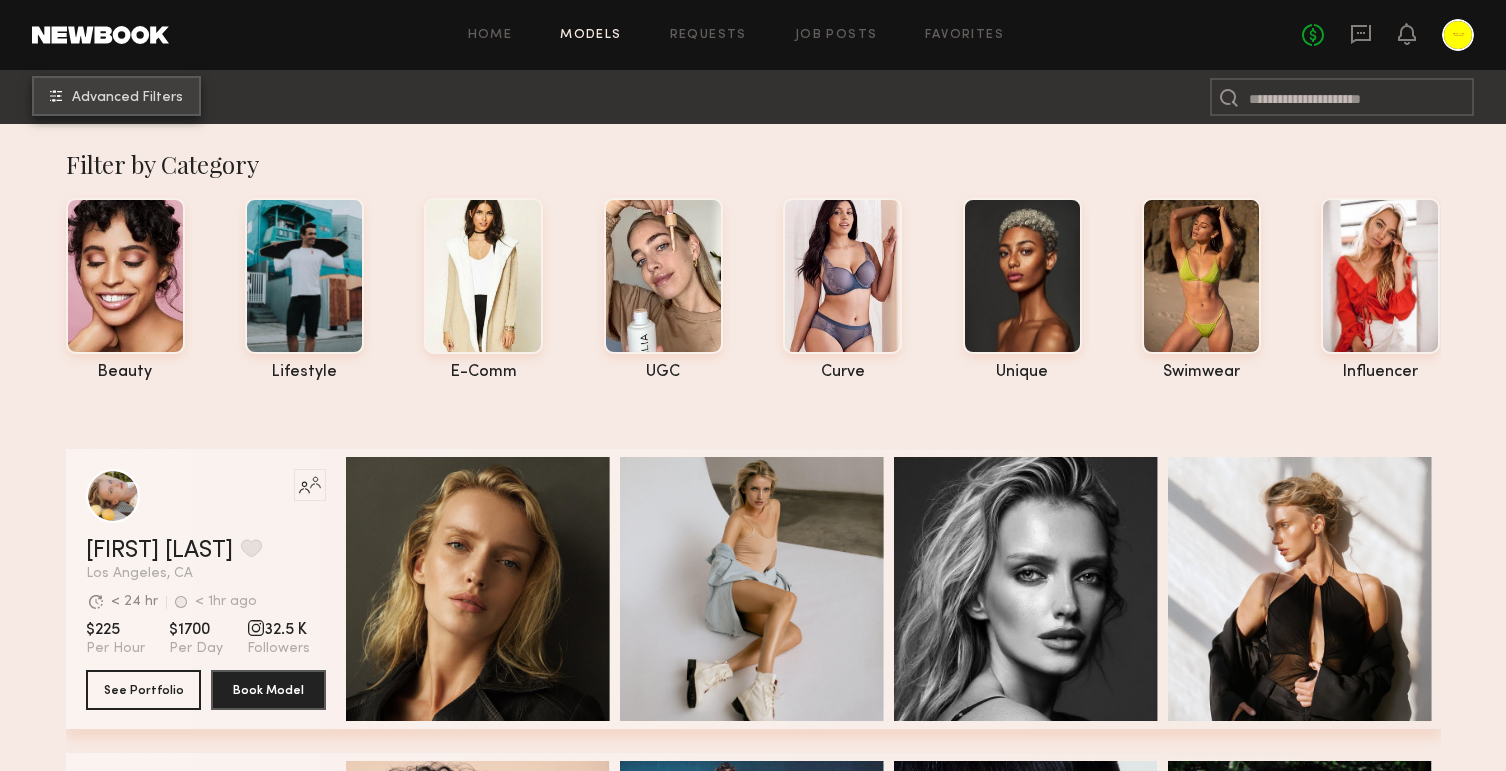 click on "Advanced Filters" 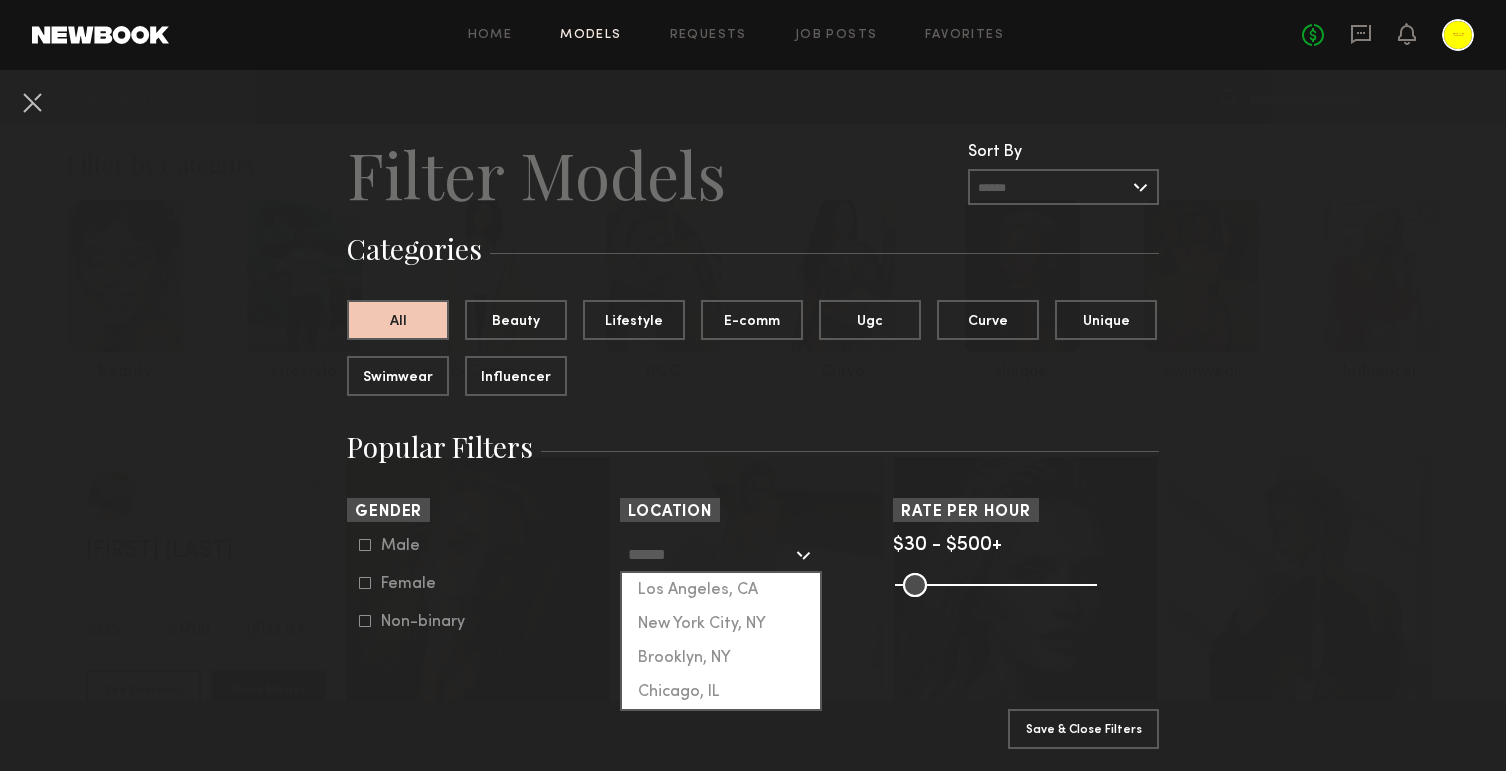 click 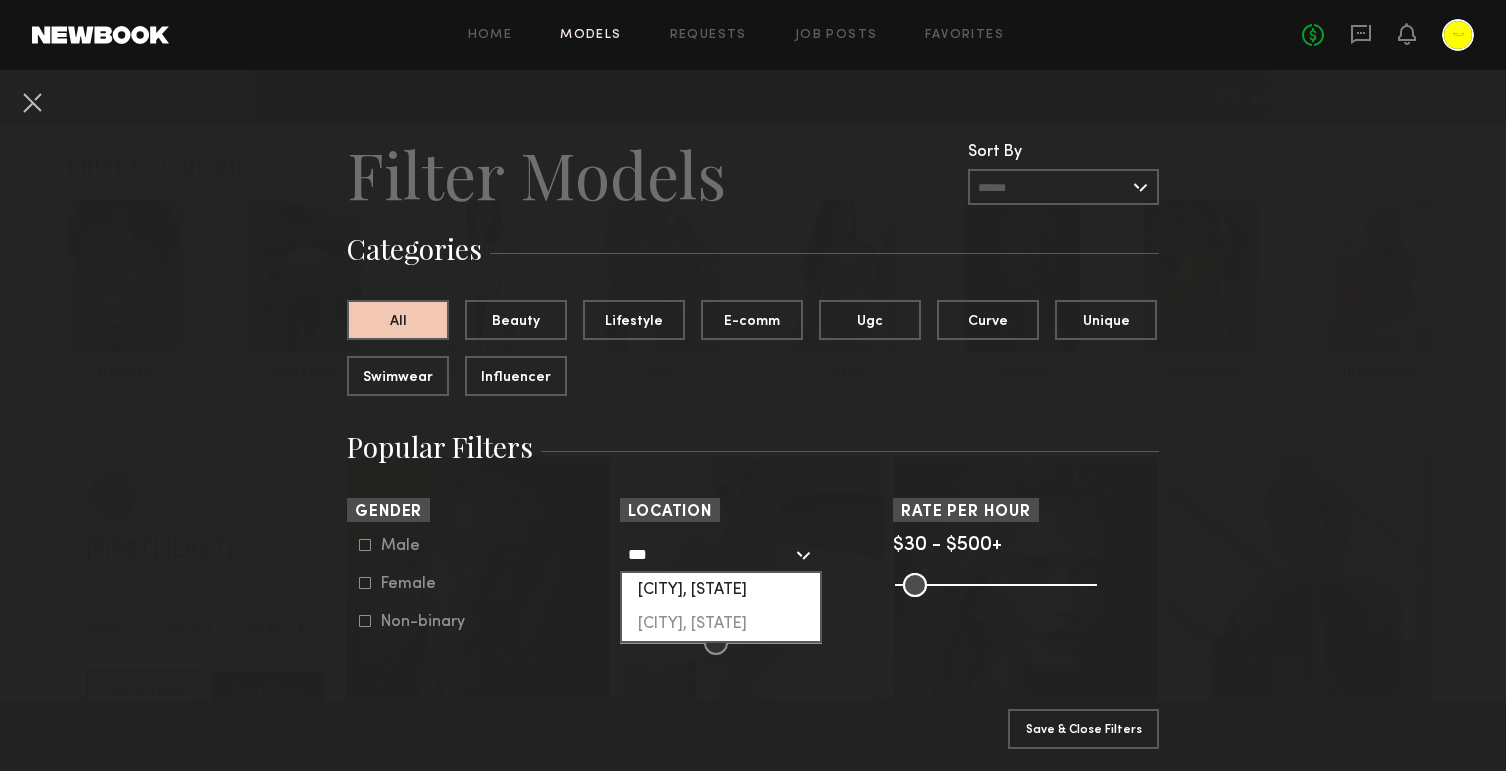 click on "[CITY], [STATE]" 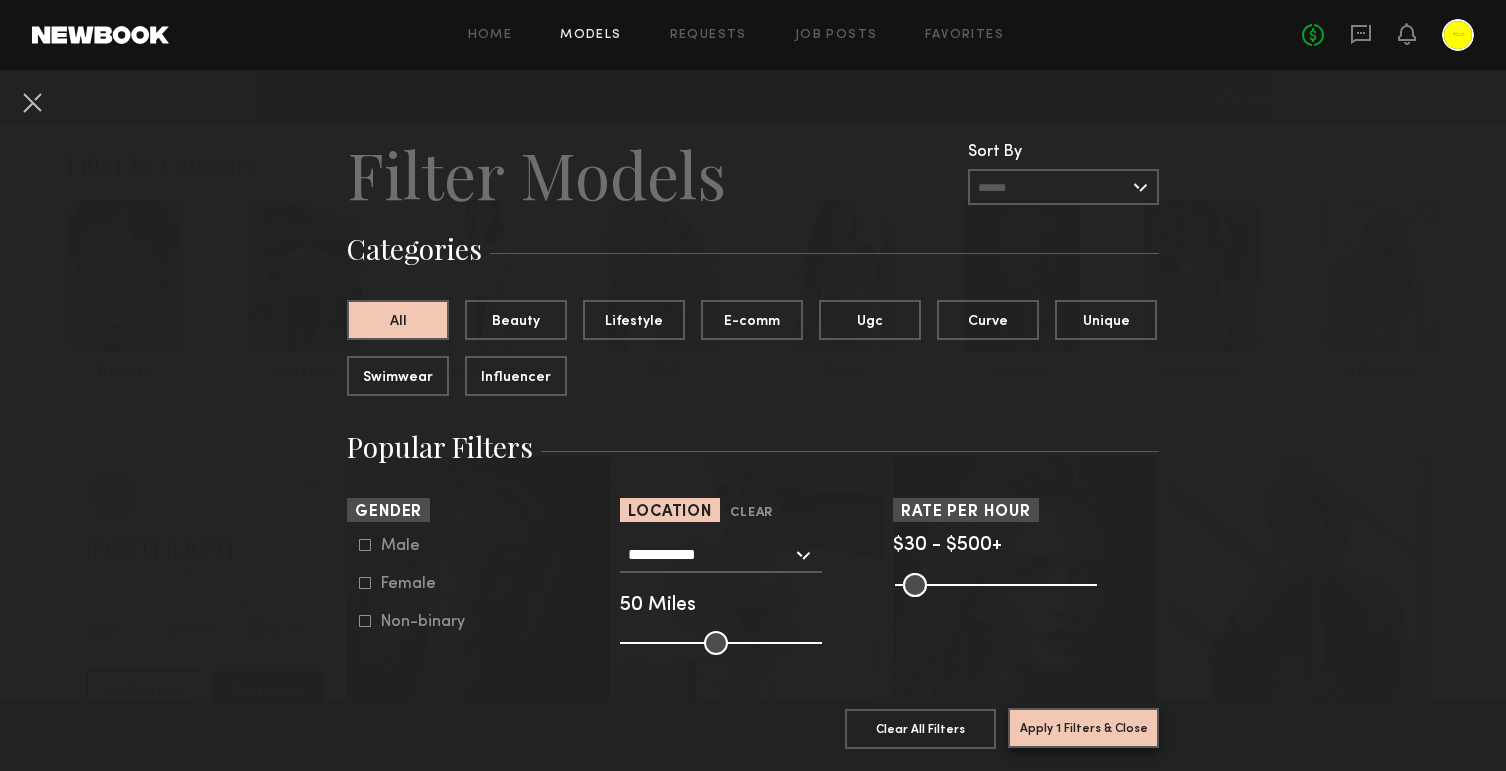 click on "Apply 1 Filters & Close" 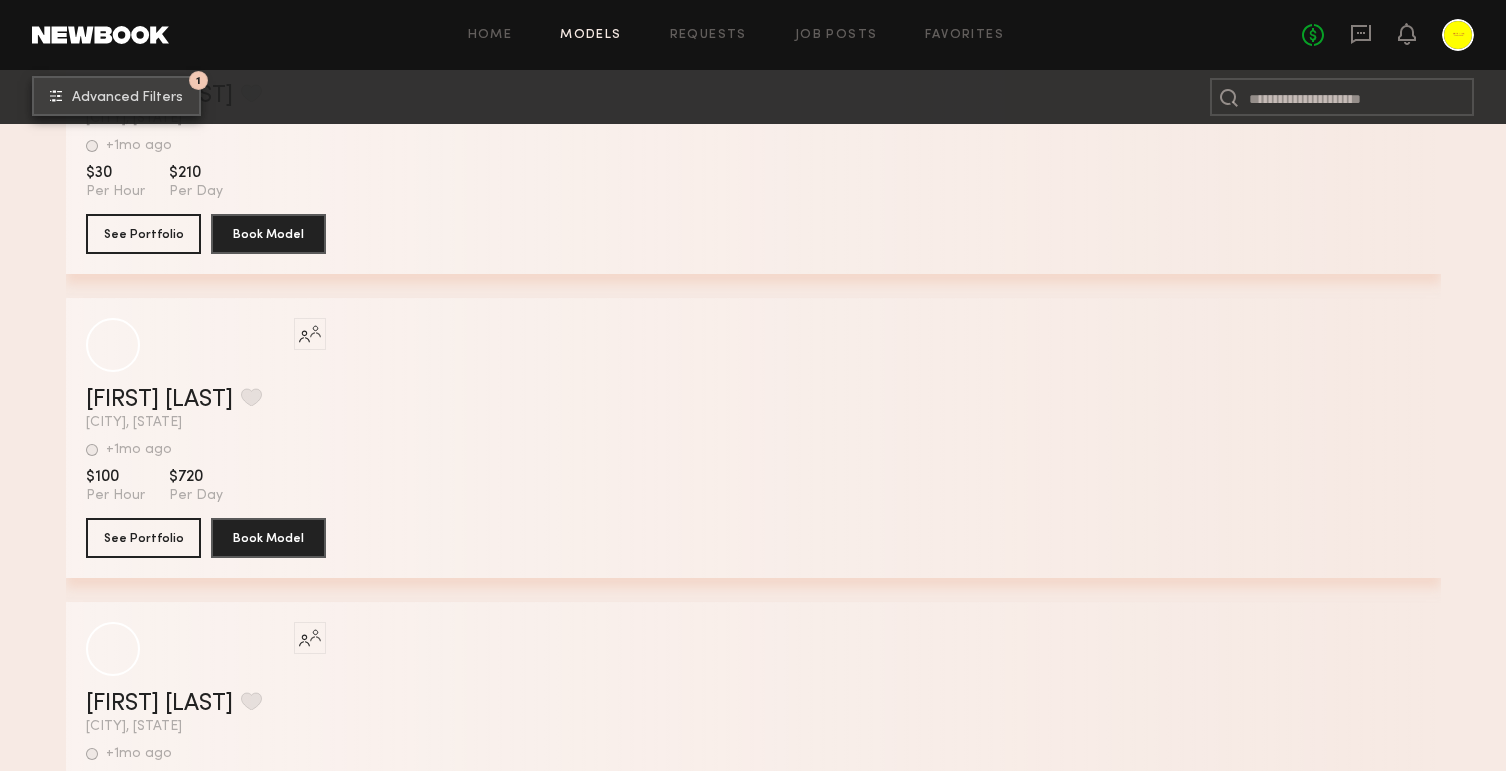 scroll, scrollTop: 19931, scrollLeft: 0, axis: vertical 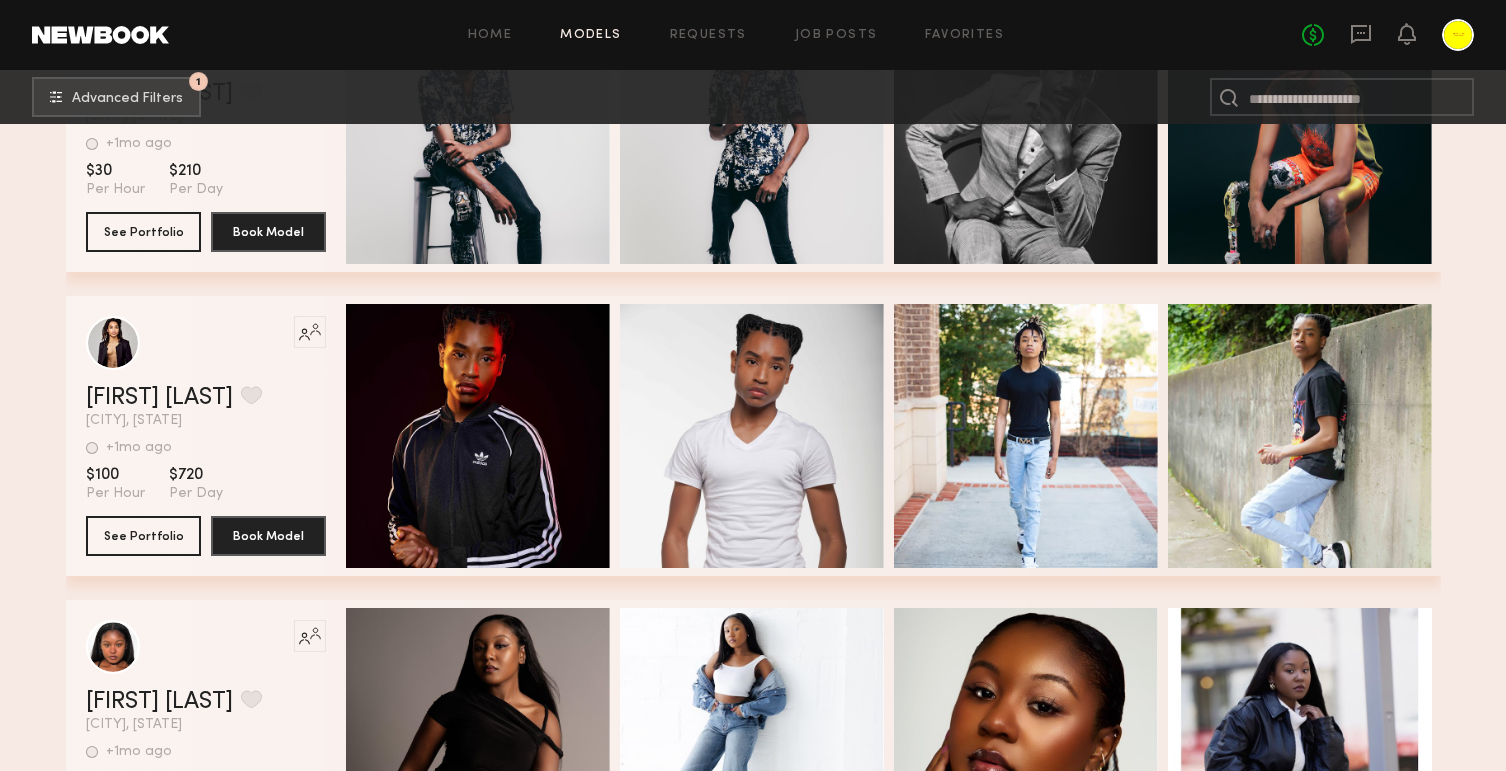 click 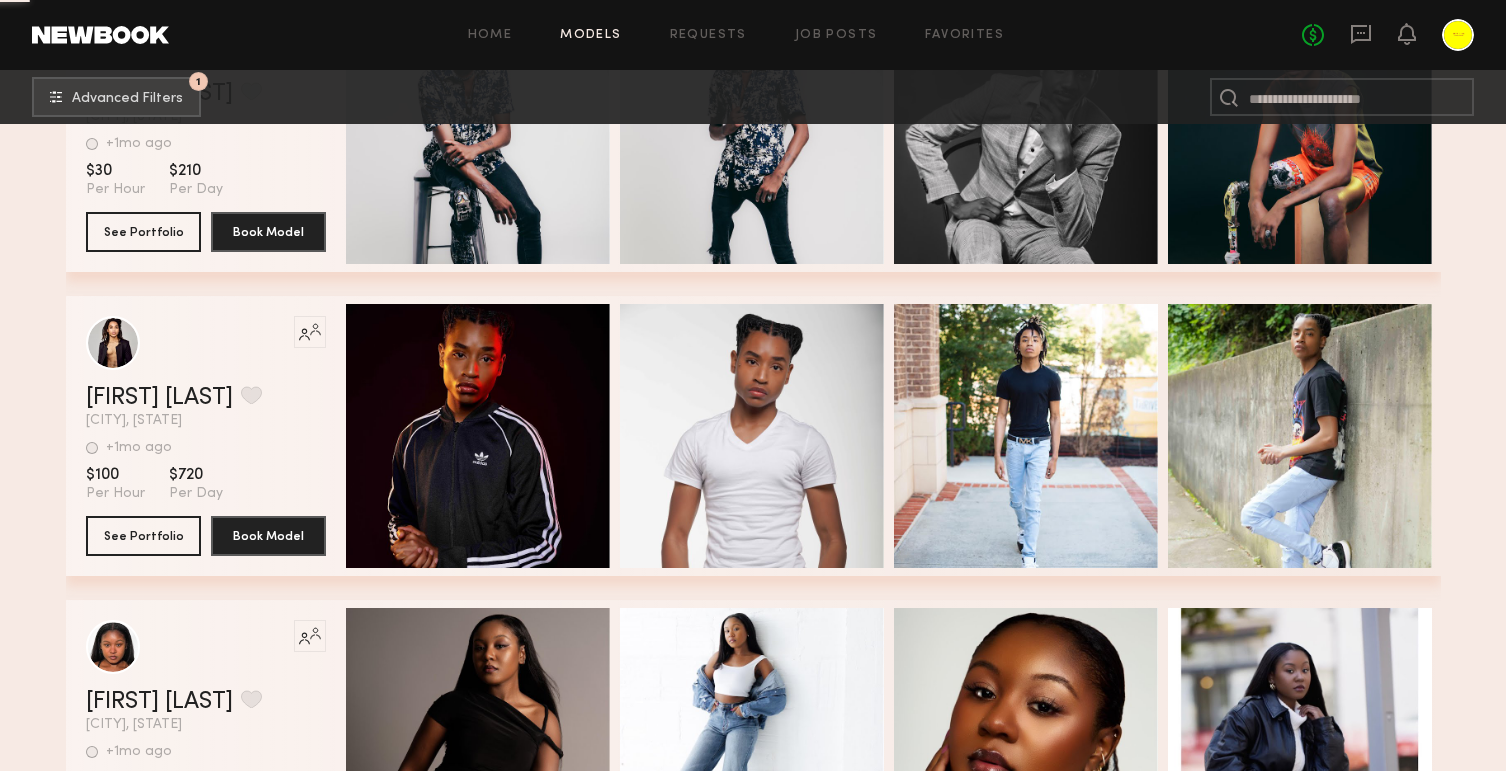 scroll, scrollTop: 0, scrollLeft: 0, axis: both 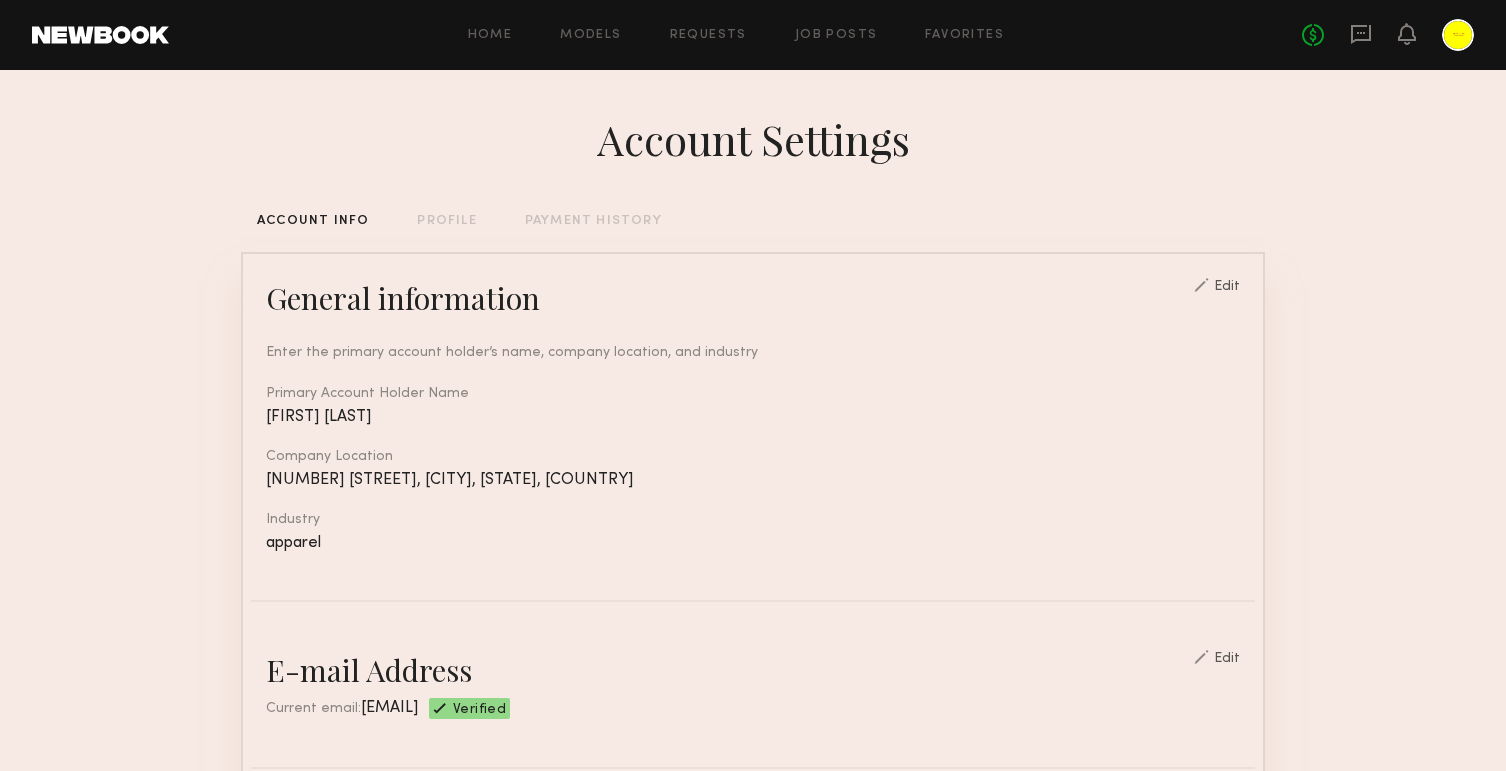 click on "Account Settings  ACCOUNT INFO   PROFILE   PAYMENT HISTORY  General information Edit  Enter the primary account holder’s name, company location, and industry   Primary Account Holder Name   [FIRST] [LAST]   Company Location   [NUMBER] [STREET], [CITY], [STATE], [COUNTRY]   Industry   apparel  E-mail Address Edit  Current email:  [EMAIL] Verified Password Edit Phone Number Edit  Your phone number helps us keep you up to date with job updates by sending SMS notifications.   Associated Number  [PHONE] Payment Method Add and manage your payment methods using our secure payment system.  •••• [LAST 4 DIGITS]   Expiration: [DATE]   Update payment method Make all payments through Newbook  Always pay and communicate through Newbook to ensure you’re protected under our Terms of Service and your account remains in good standing according to our User Policies and expectations for partnership. Only bookings paid through the platform will receive the benefit of tax filing and compliance.  Coupons" 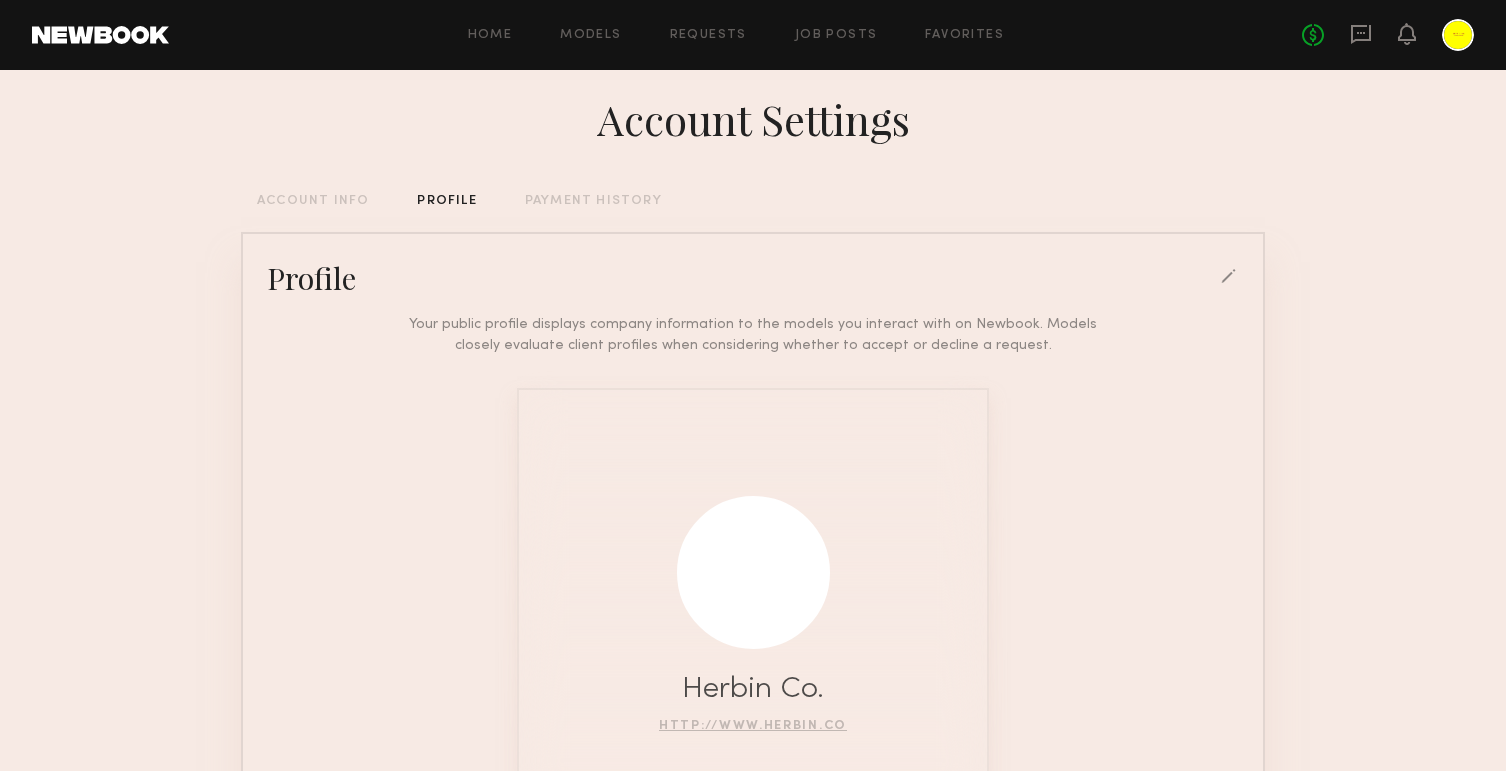 scroll, scrollTop: 0, scrollLeft: 0, axis: both 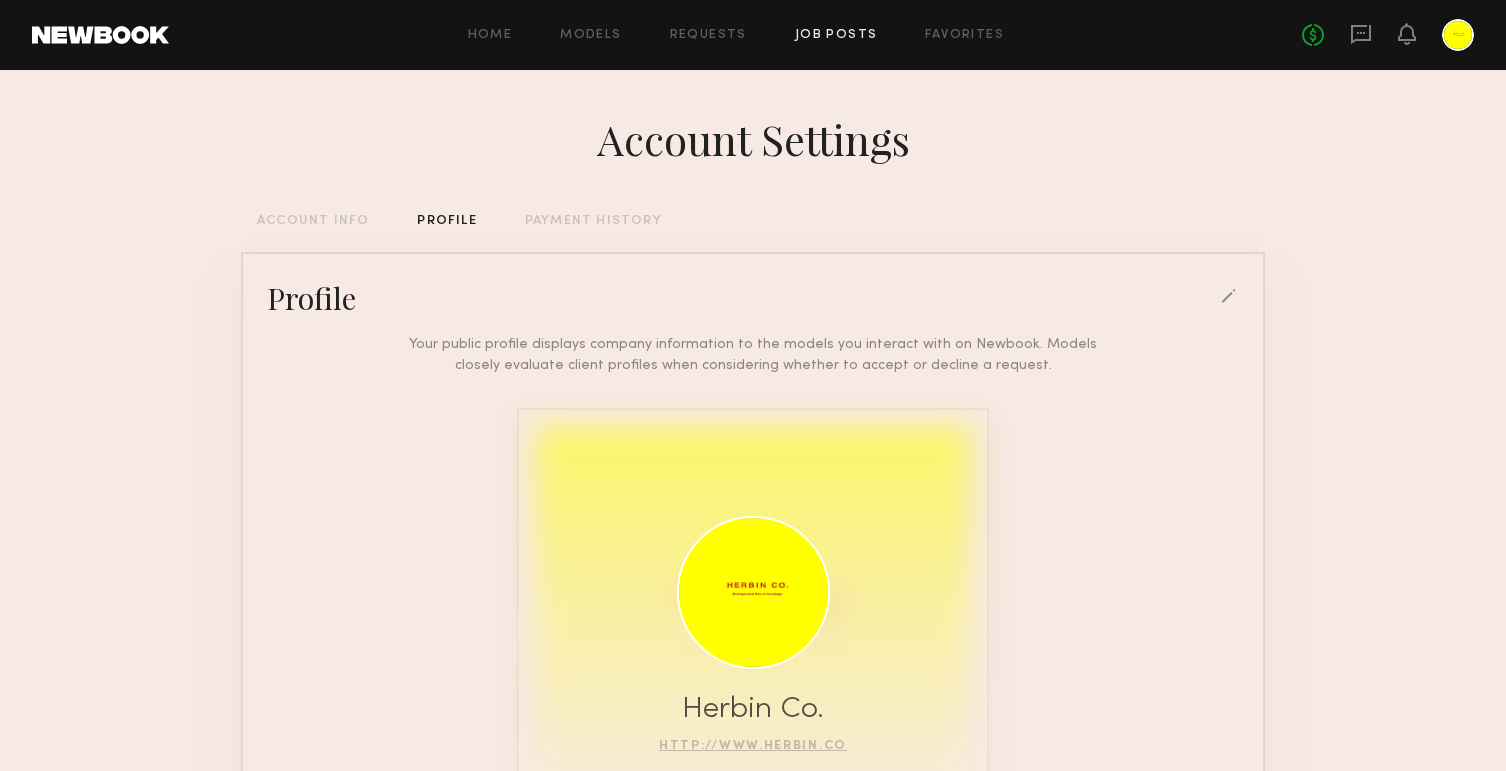 click on "Job Posts" 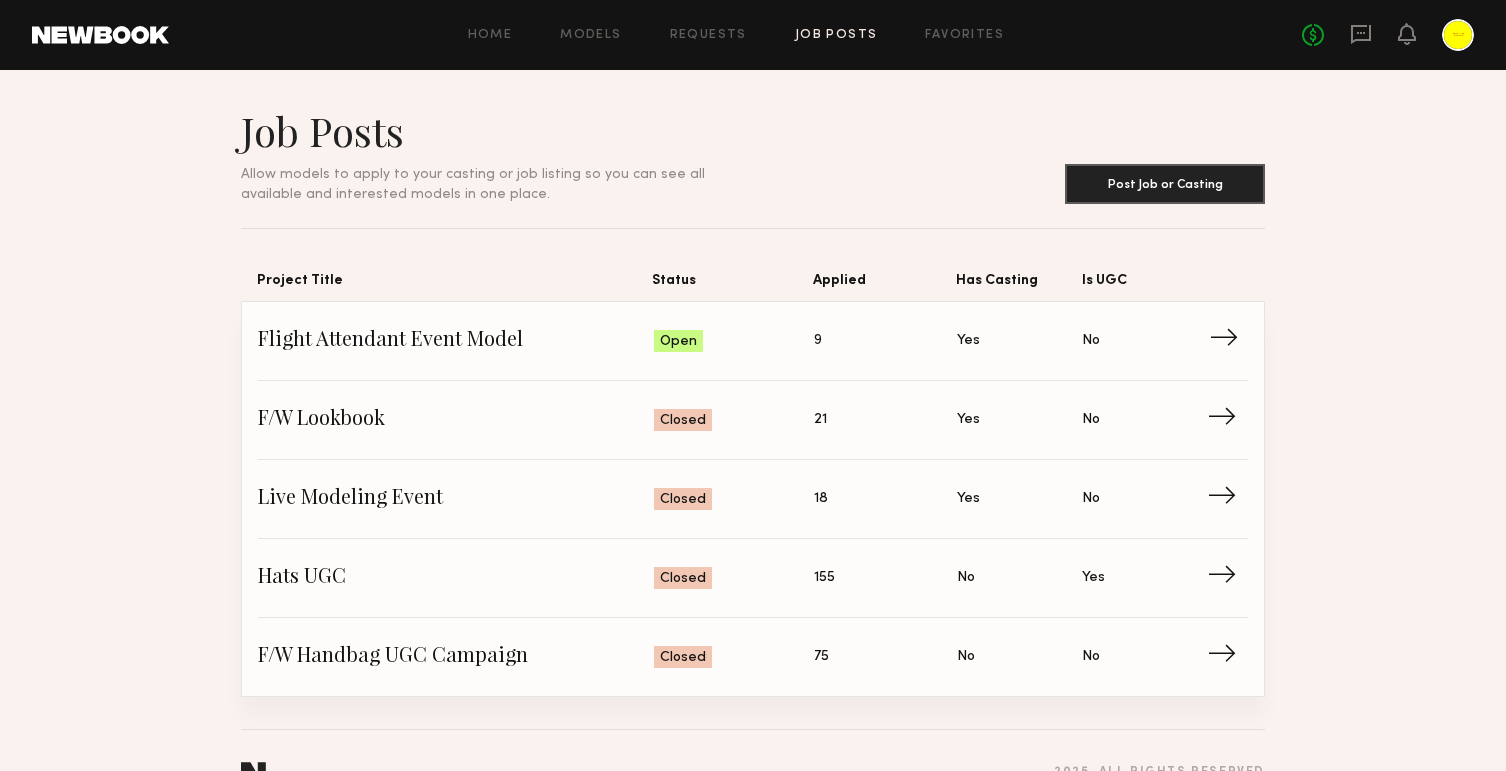 click on "Flight Attendant Event Model" 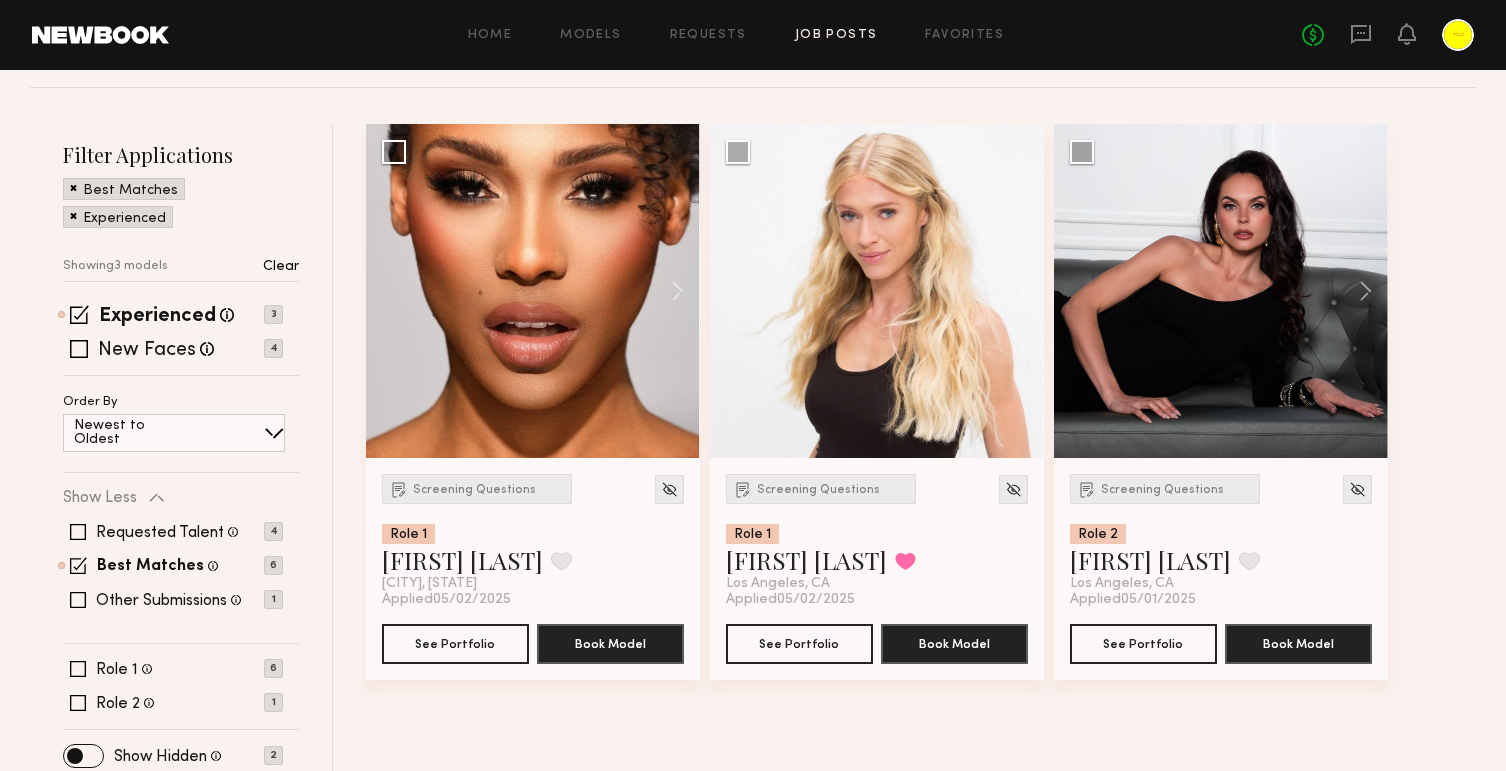 scroll, scrollTop: 250, scrollLeft: 0, axis: vertical 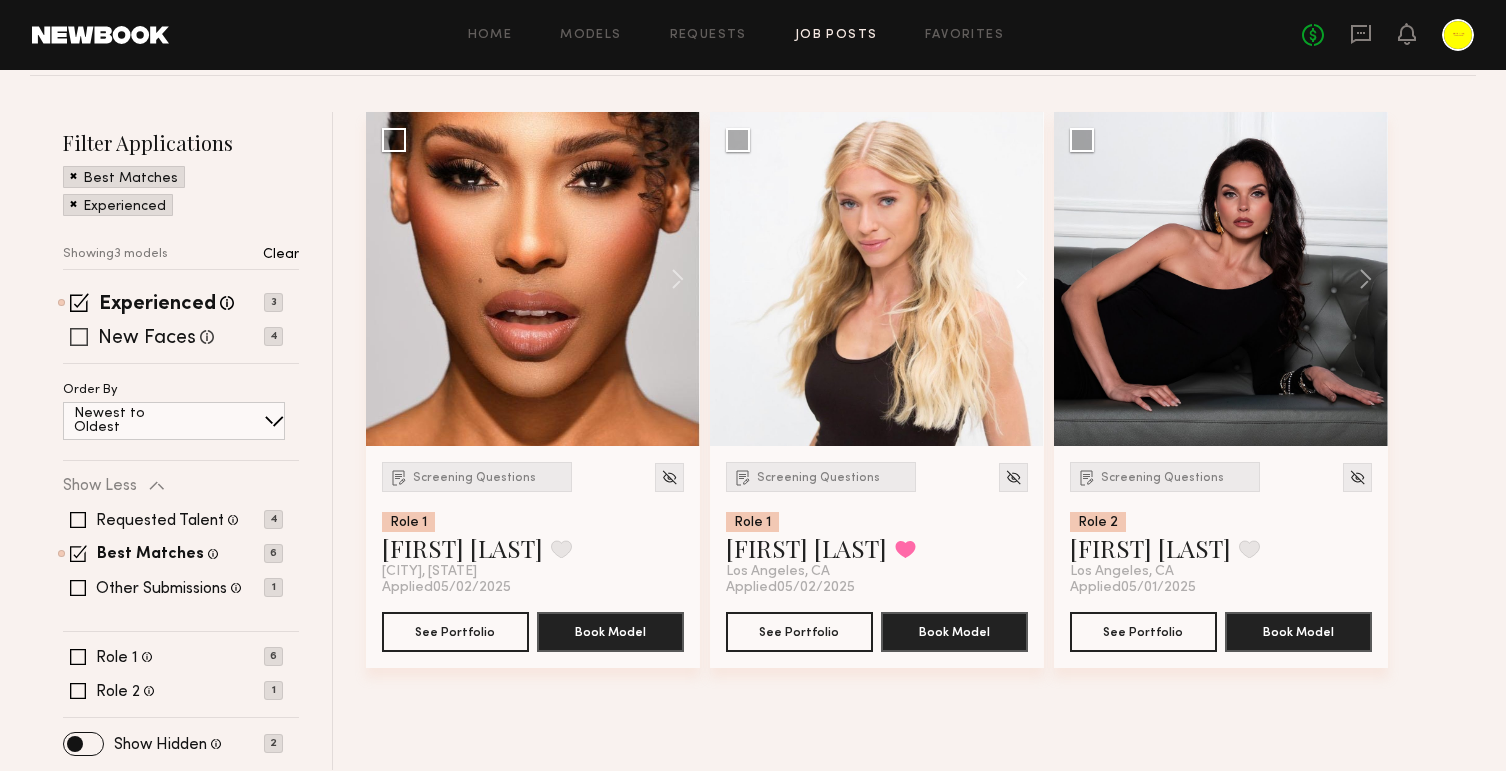 click 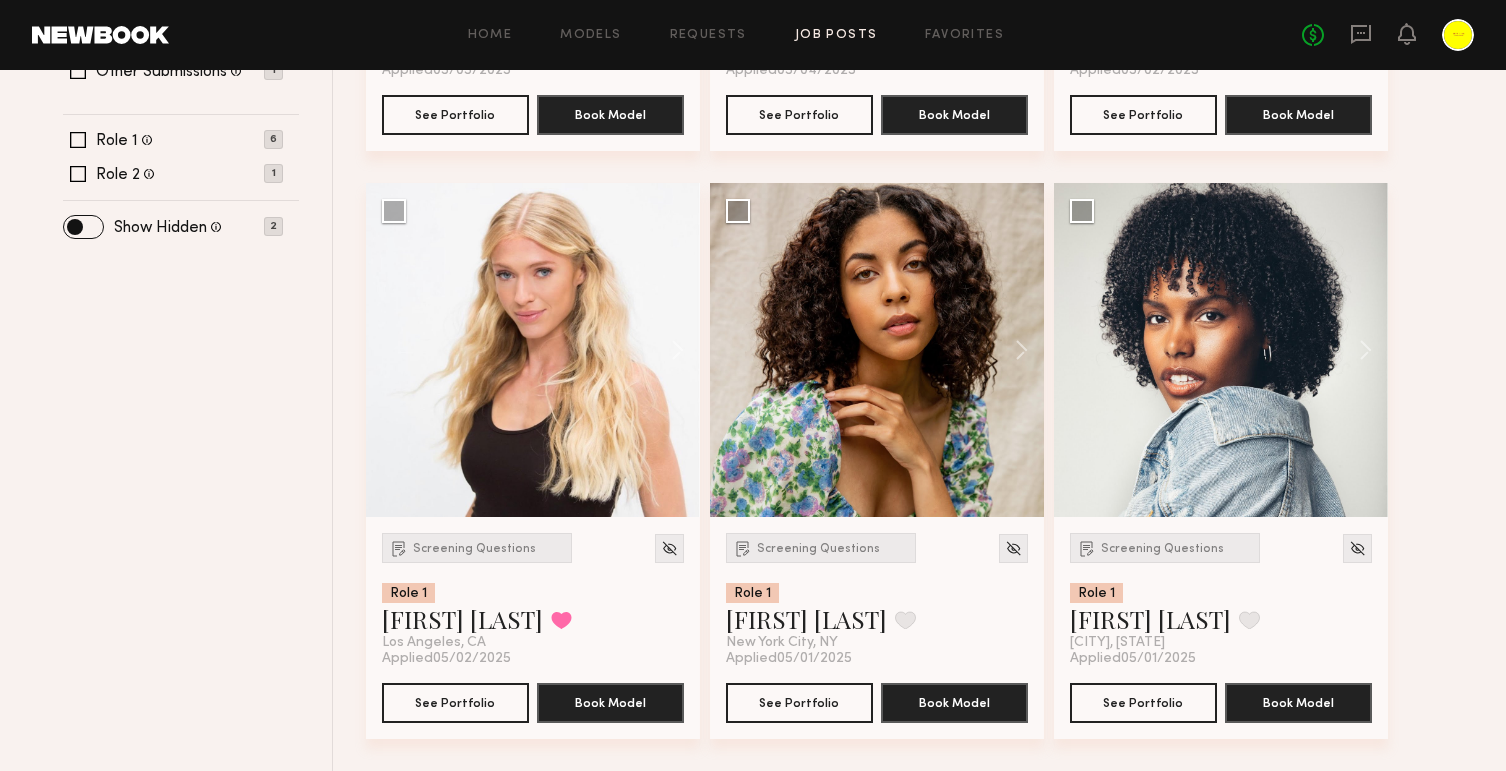 scroll, scrollTop: 0, scrollLeft: 0, axis: both 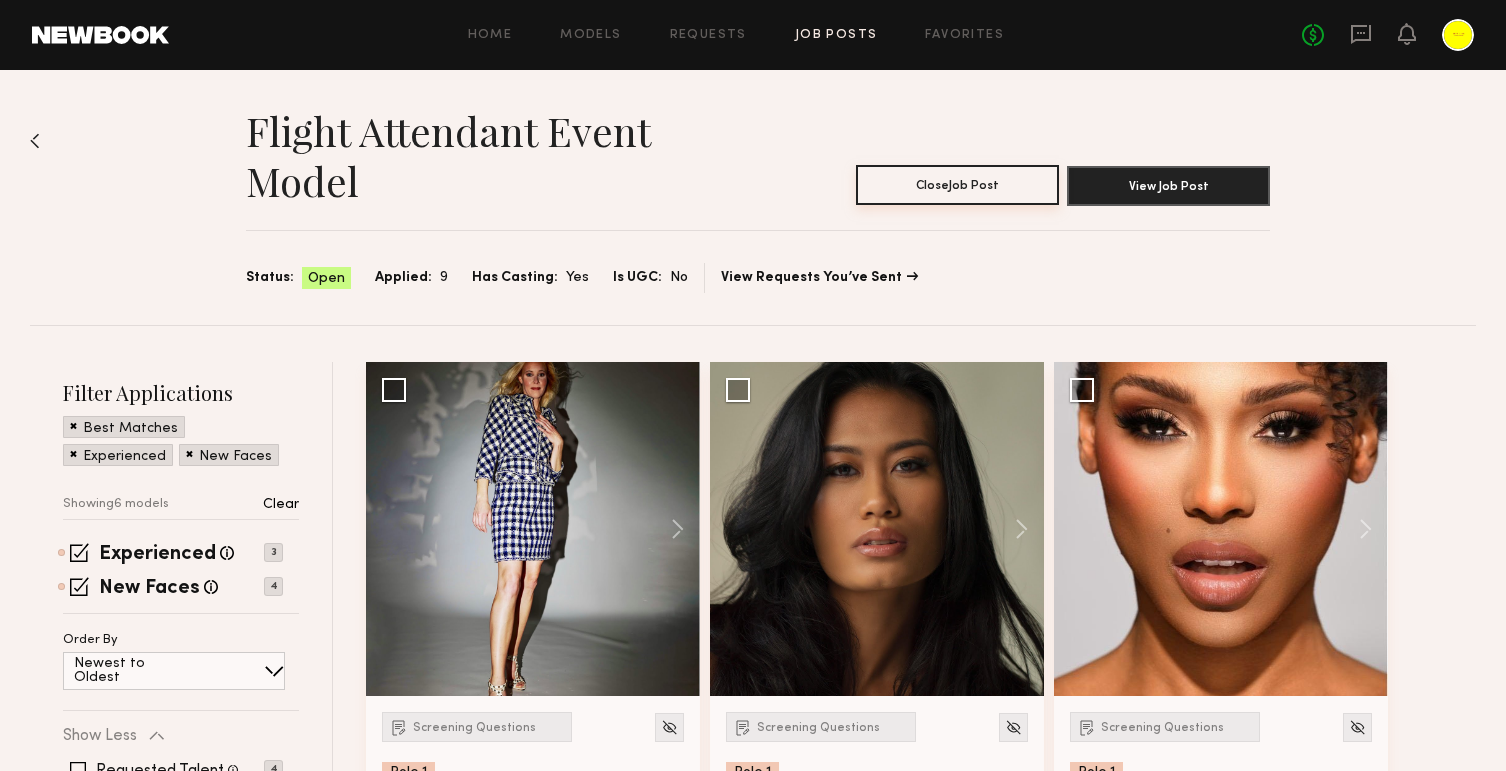 click on "Close  Job Post" 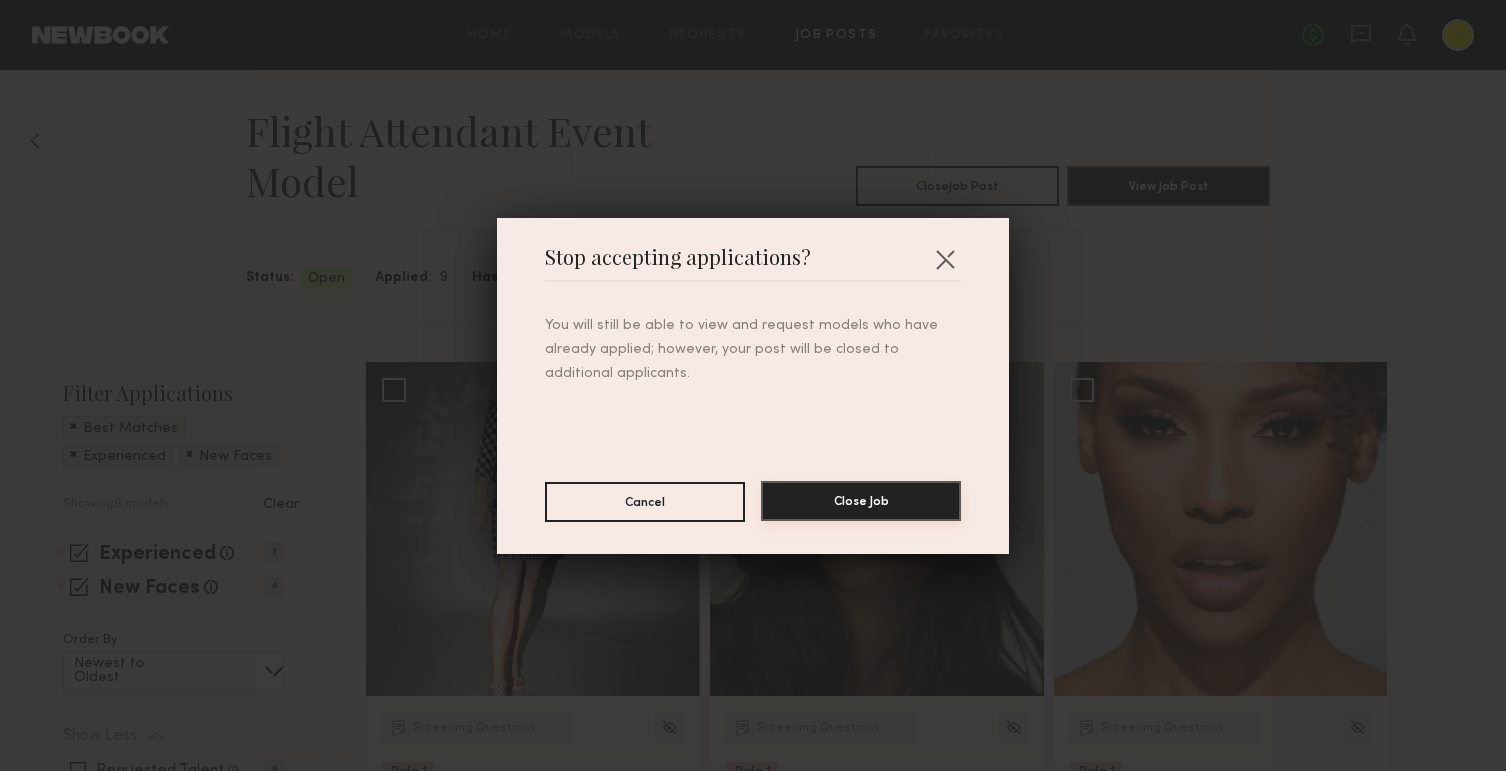 click on "Close Job" at bounding box center [861, 501] 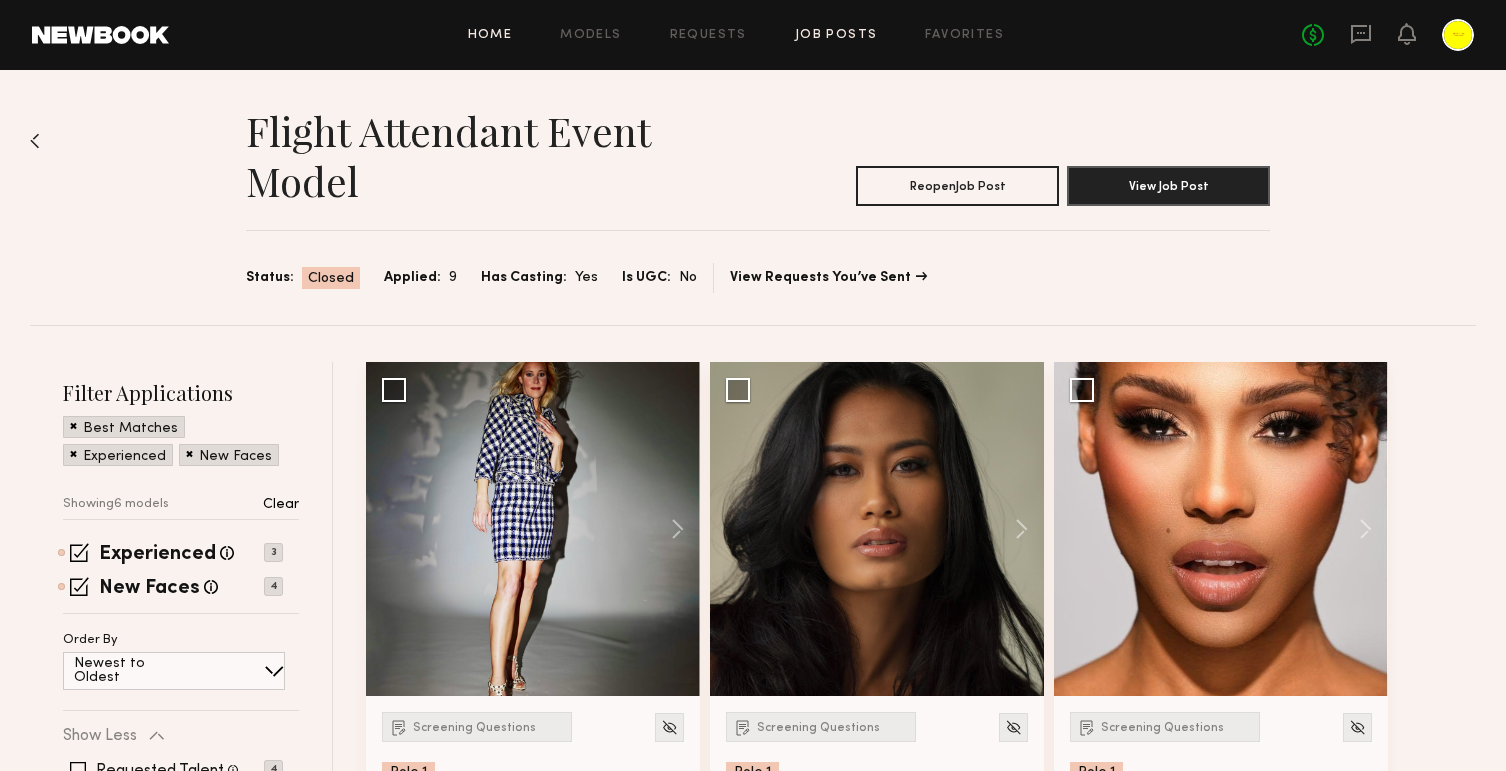 click on "Home" 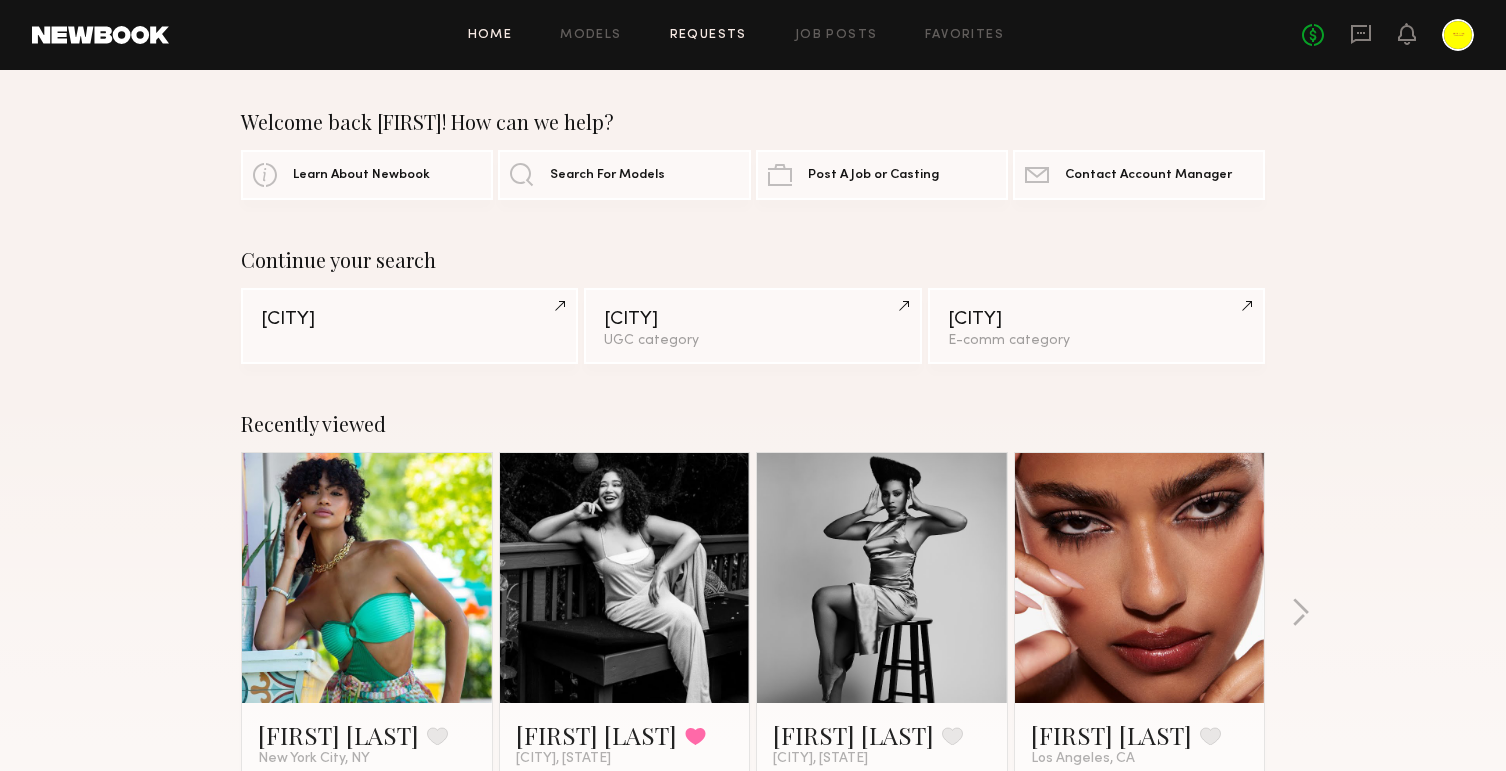 click on "Requests" 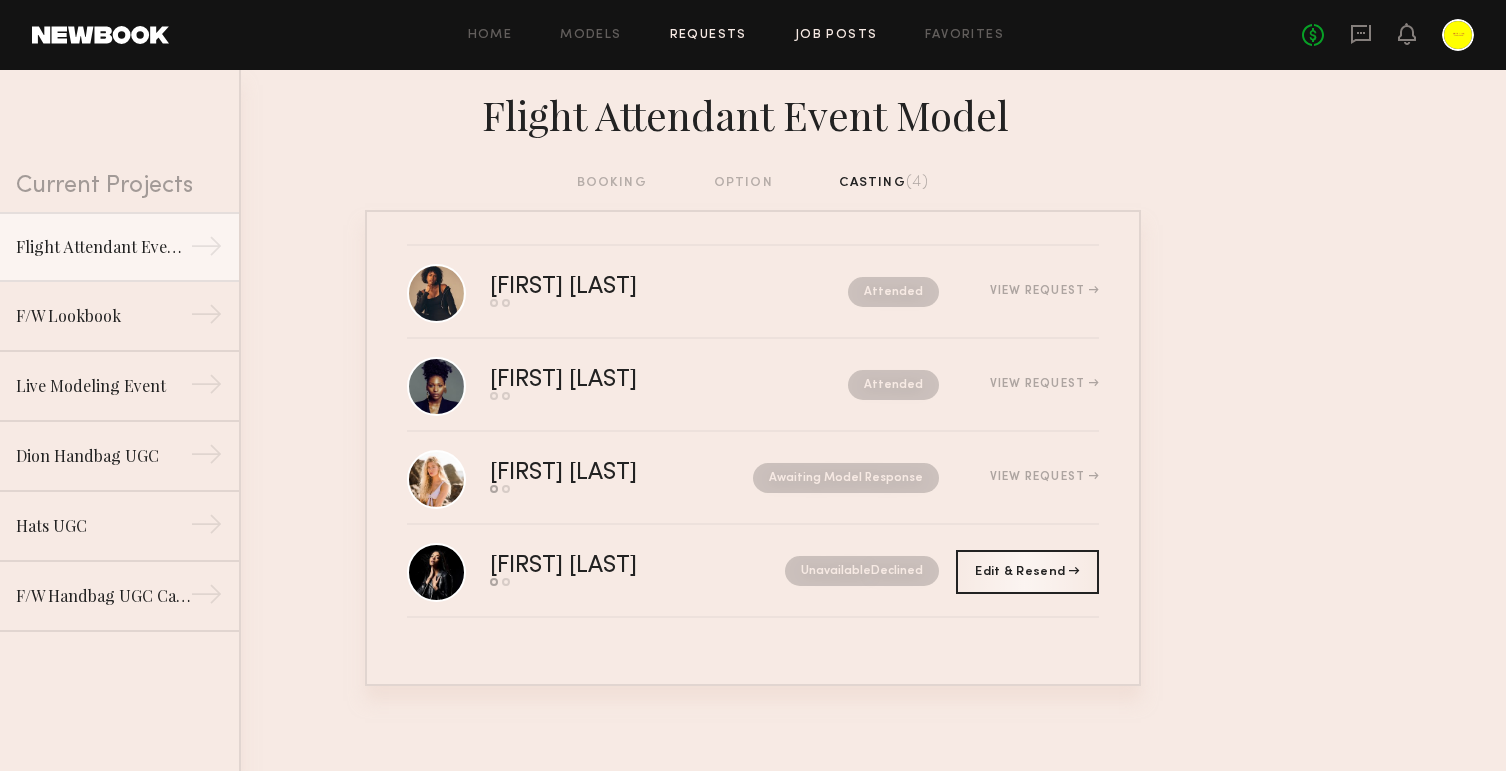 click on "Job Posts" 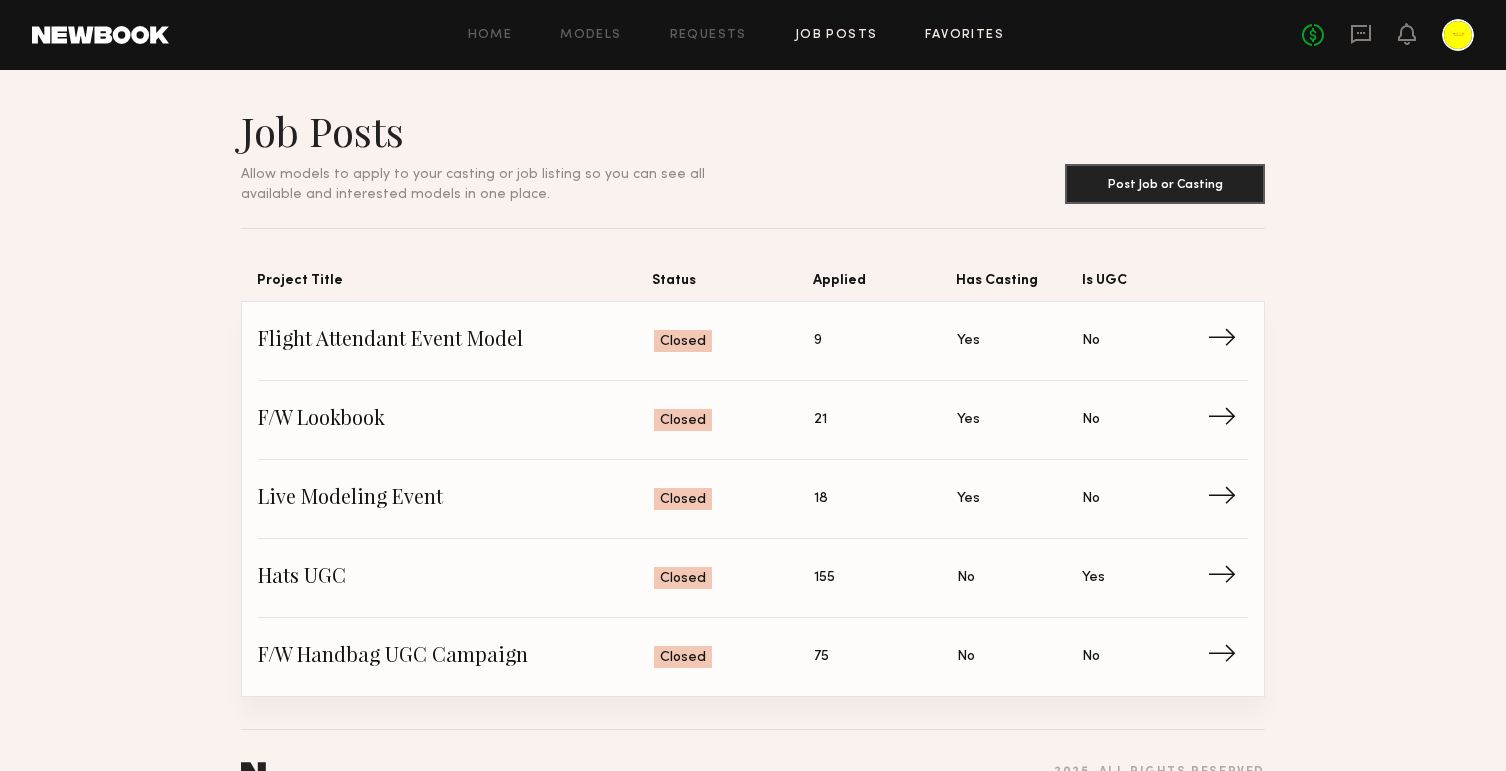 click on "Favorites" 